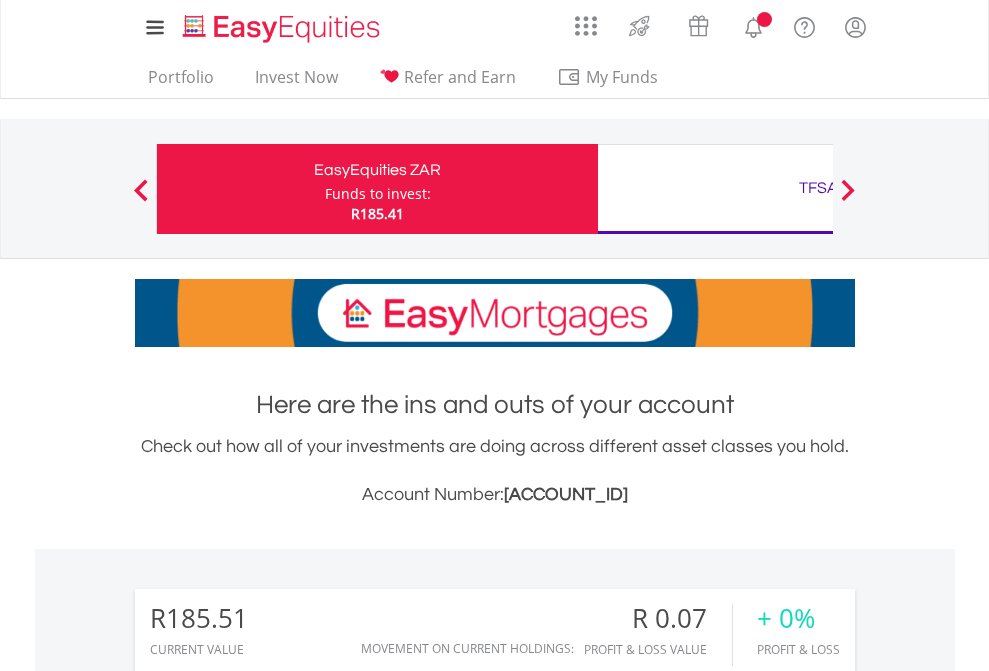 scroll, scrollTop: 0, scrollLeft: 0, axis: both 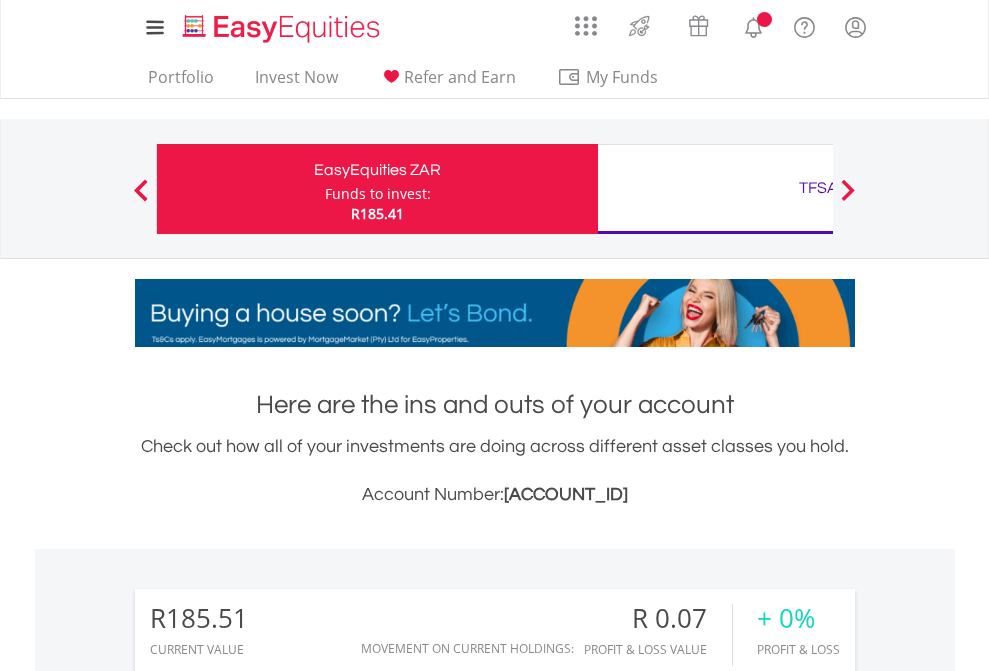 click on "Funds to invest:" at bounding box center [378, 194] 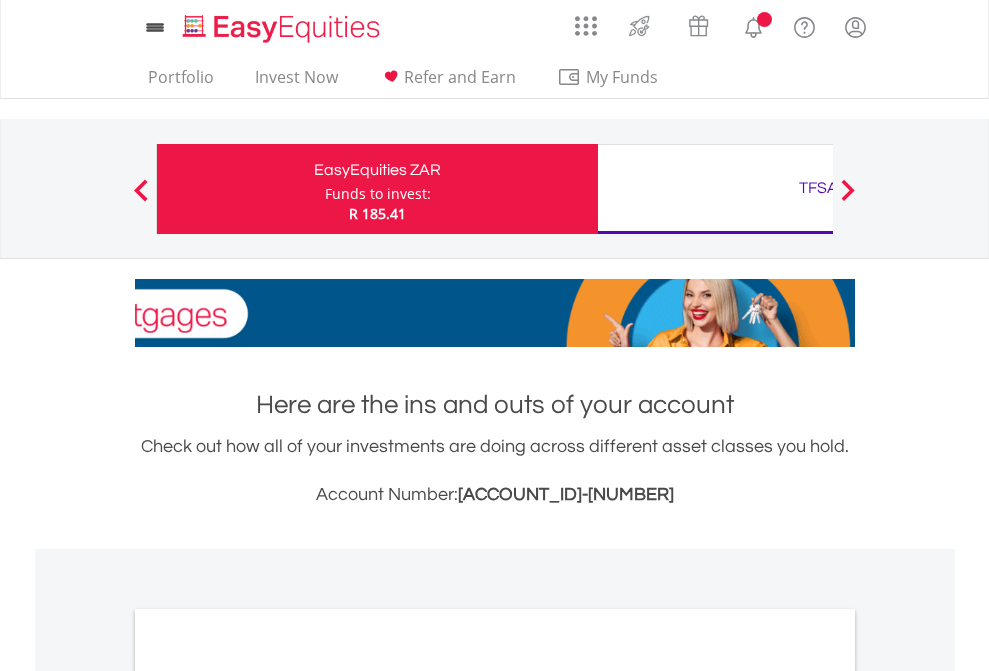 scroll, scrollTop: 0, scrollLeft: 0, axis: both 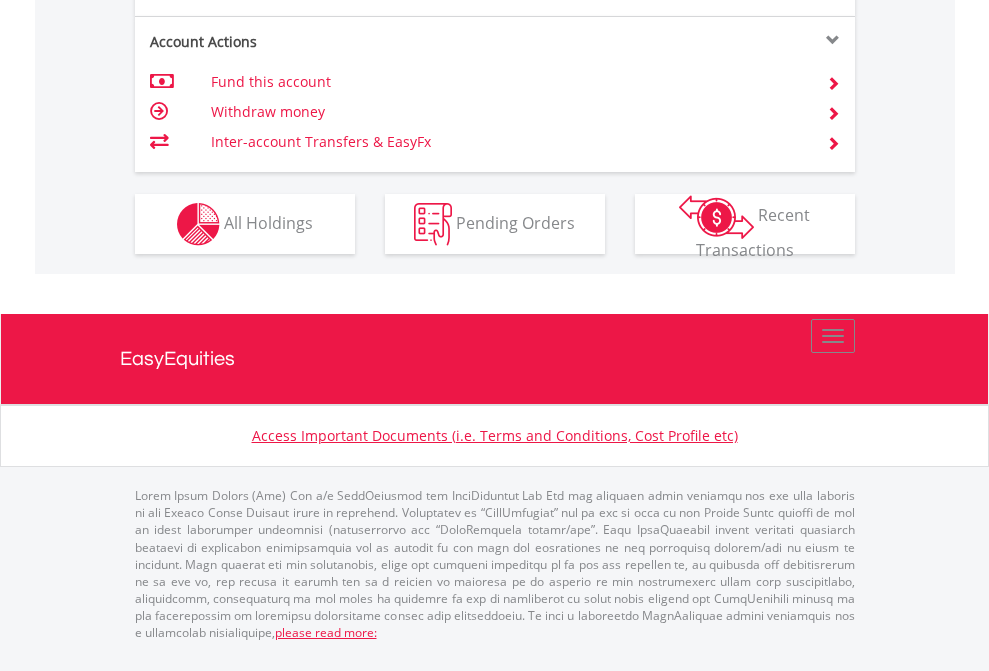 click on "Investment types" at bounding box center [706, -337] 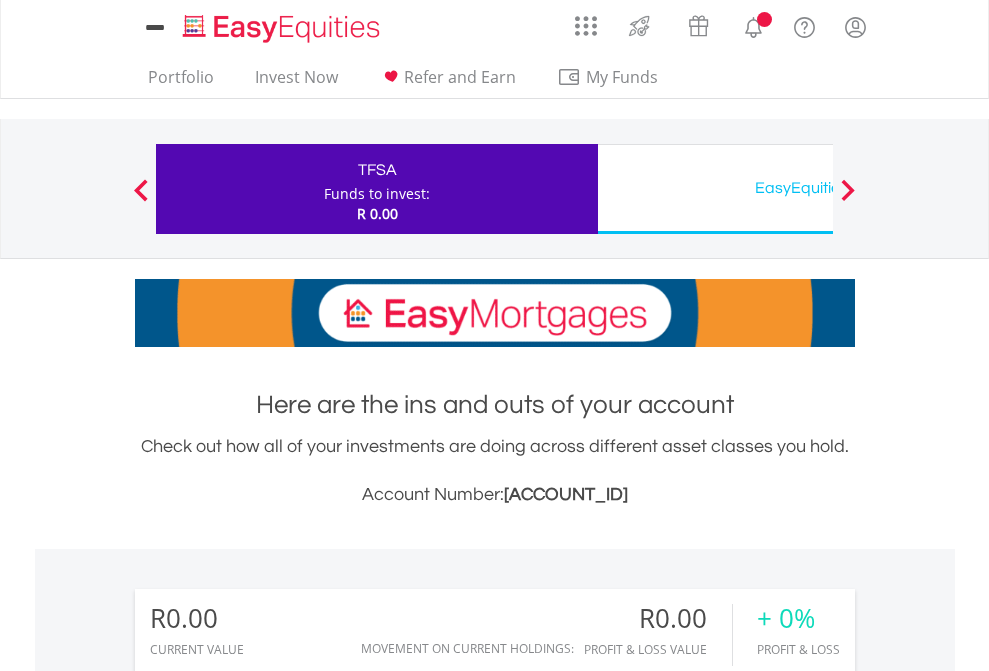 scroll, scrollTop: 0, scrollLeft: 0, axis: both 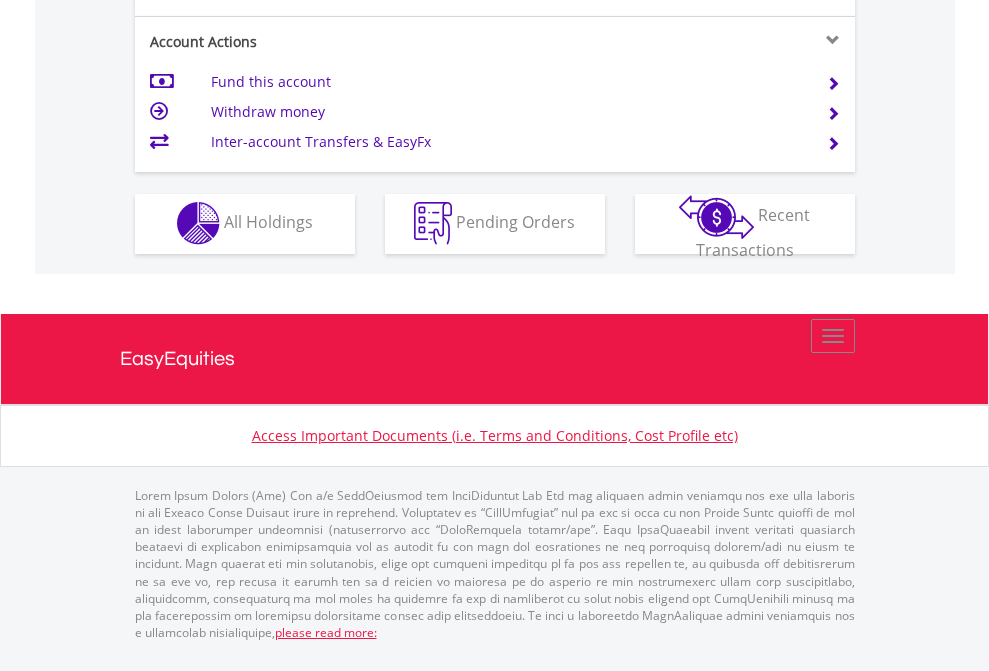 click on "Investment types" at bounding box center [706, -353] 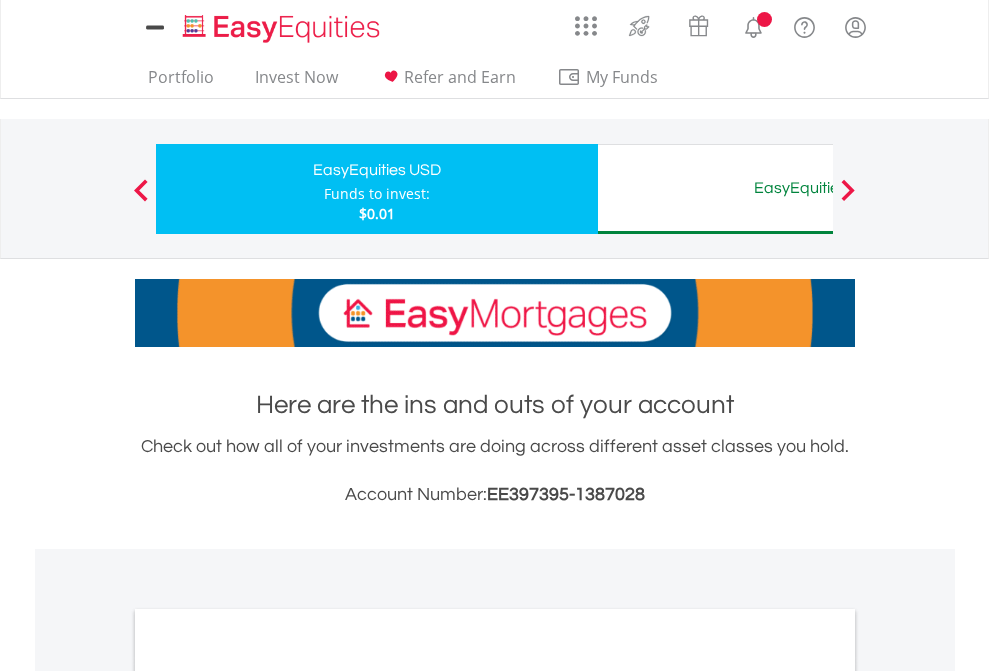 scroll, scrollTop: 0, scrollLeft: 0, axis: both 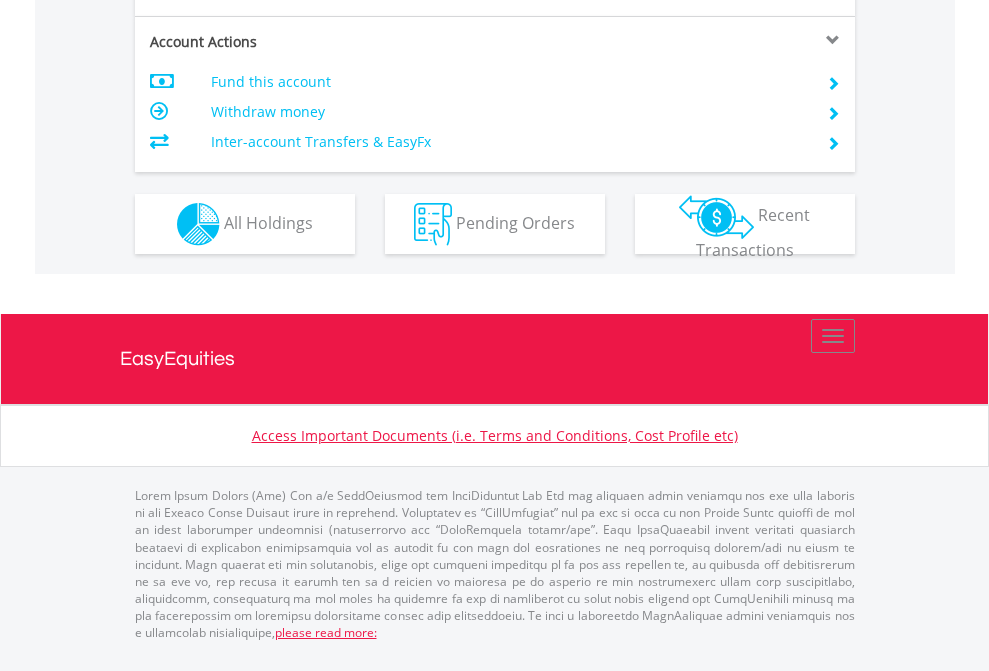 click on "Investment types" at bounding box center [706, -337] 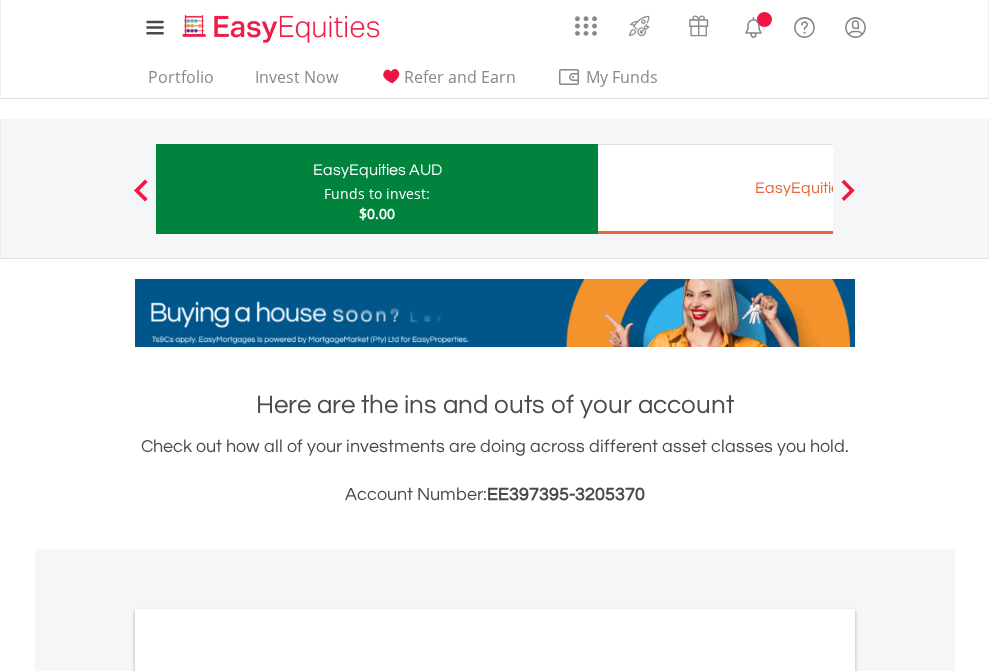 scroll, scrollTop: 0, scrollLeft: 0, axis: both 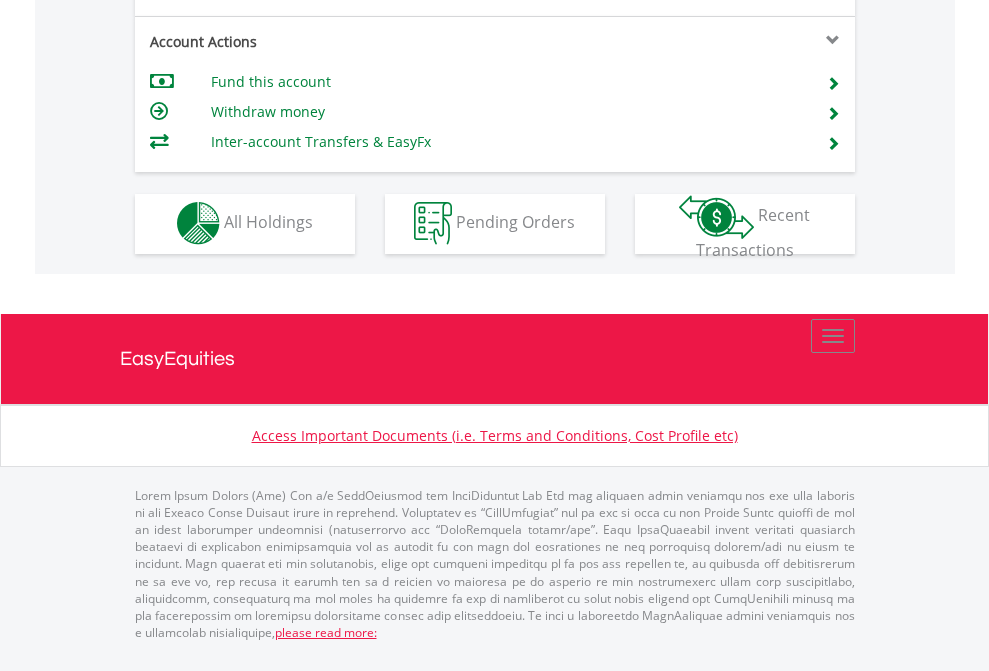 click on "Investment types" at bounding box center [706, -353] 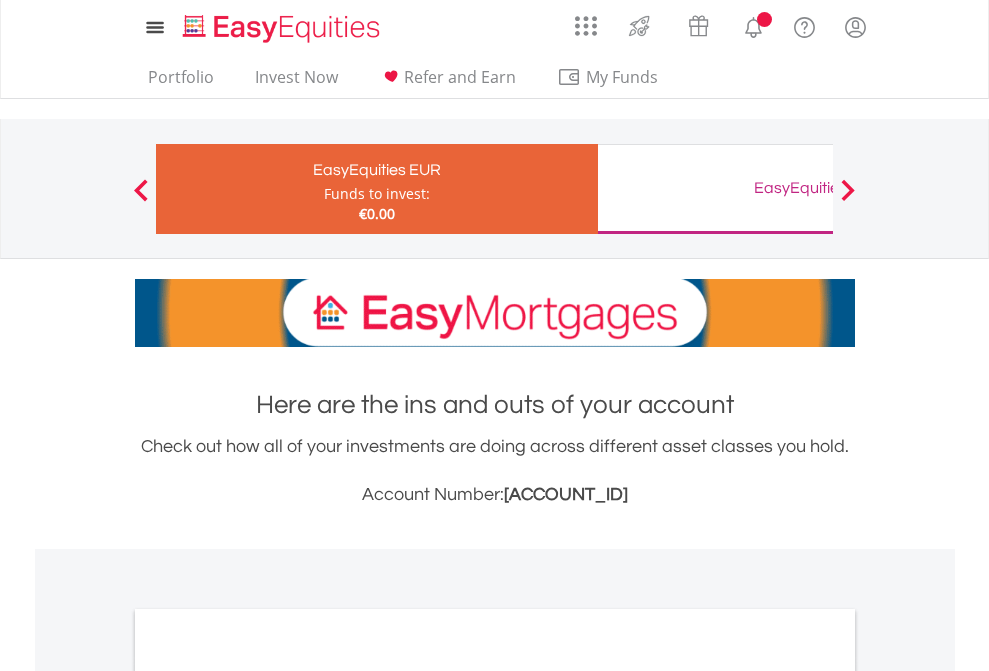 scroll, scrollTop: 0, scrollLeft: 0, axis: both 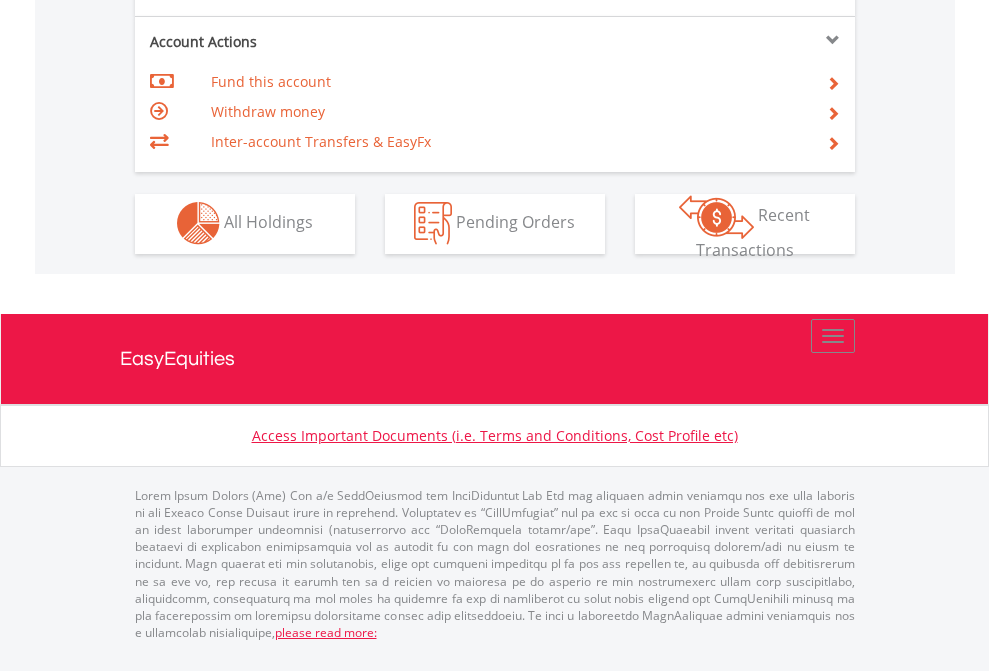 click on "Investment types" at bounding box center [706, -353] 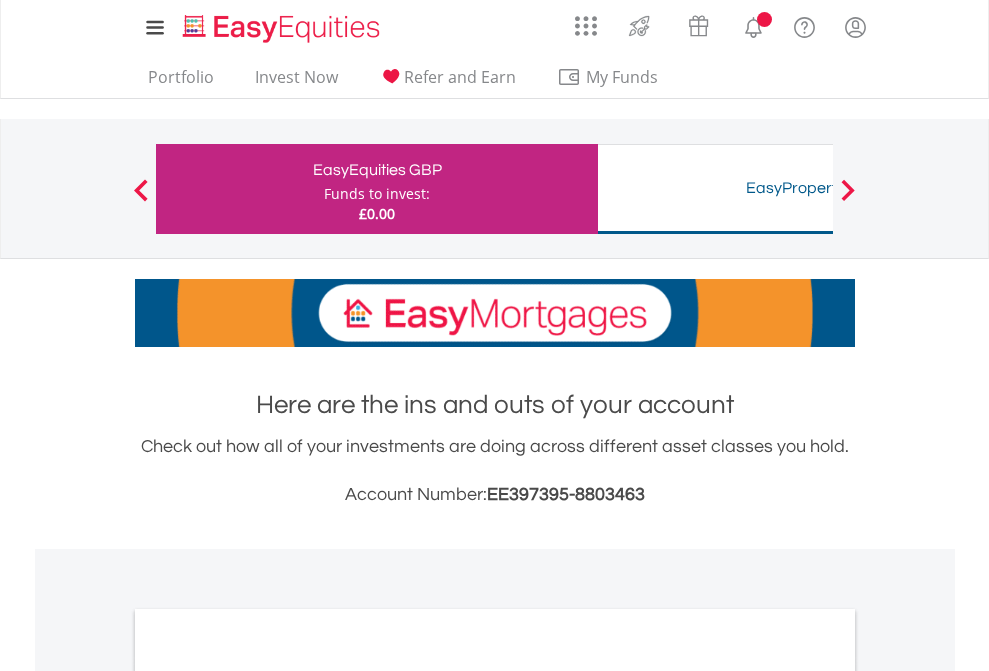 scroll, scrollTop: 0, scrollLeft: 0, axis: both 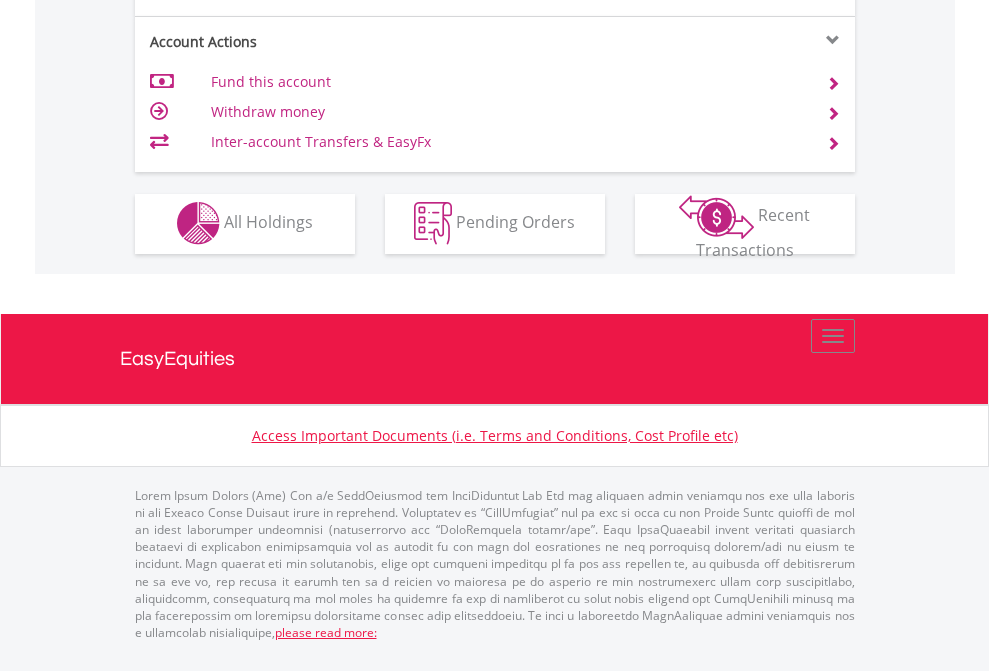click on "Investment types" at bounding box center (706, -353) 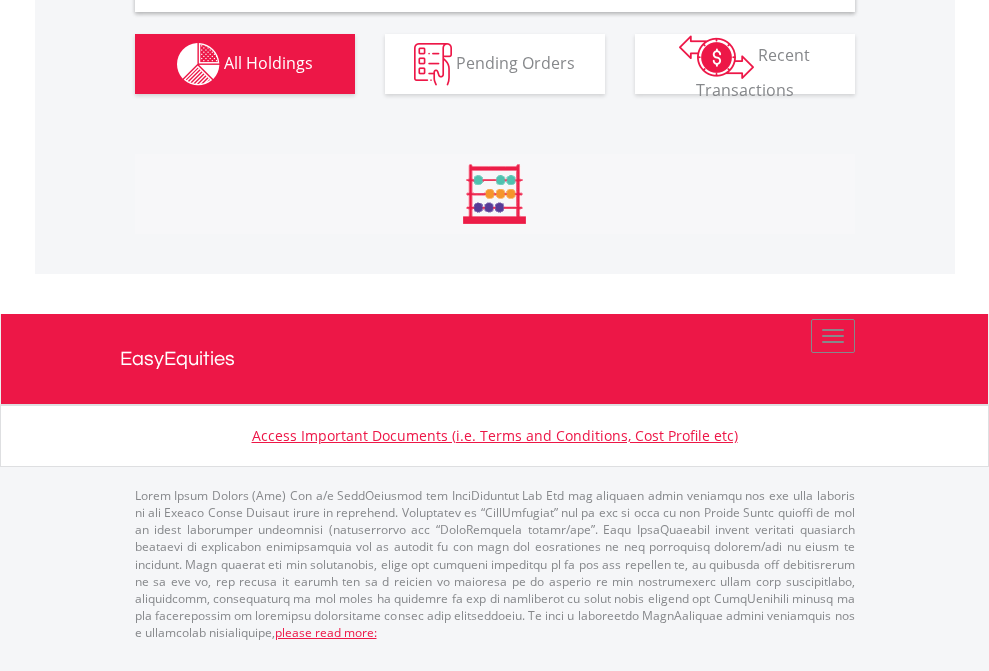 scroll, scrollTop: 1898, scrollLeft: 0, axis: vertical 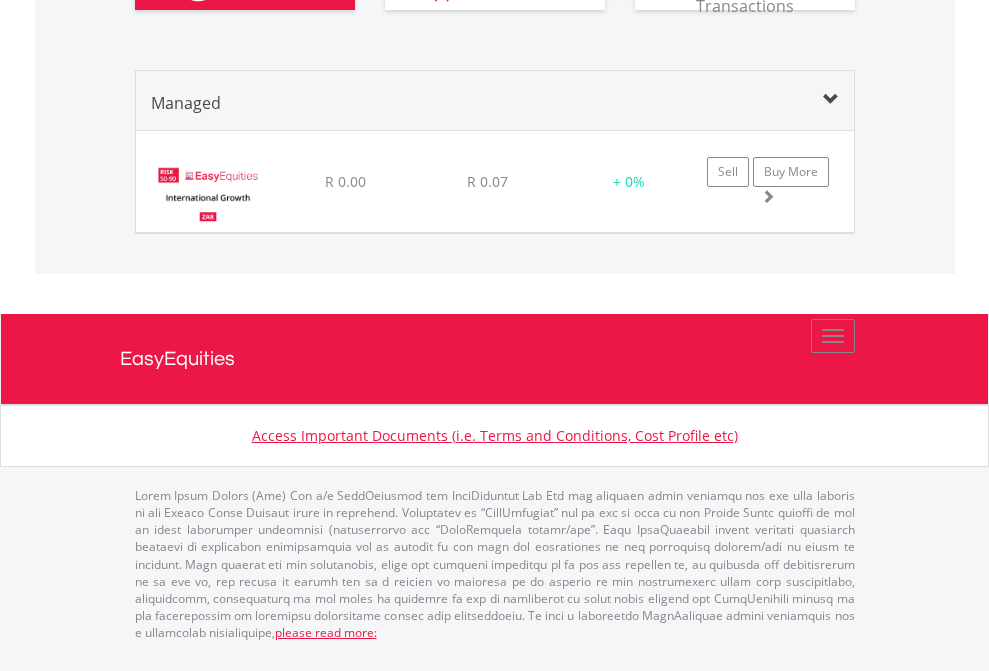 click on "TFSA" at bounding box center (818, -930) 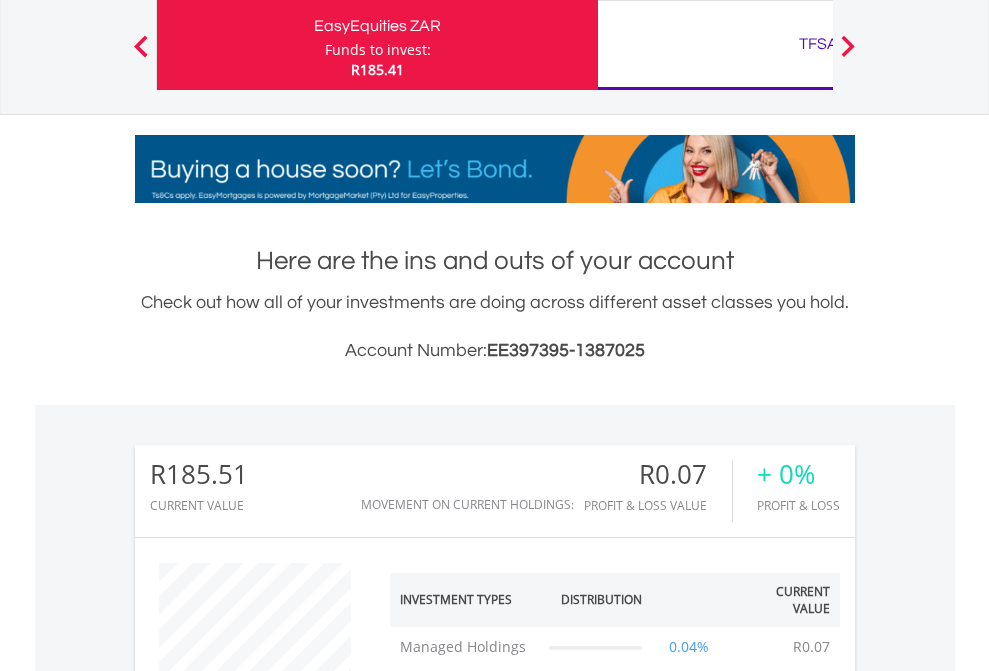 click on "All Holdings" at bounding box center (268, 1402) 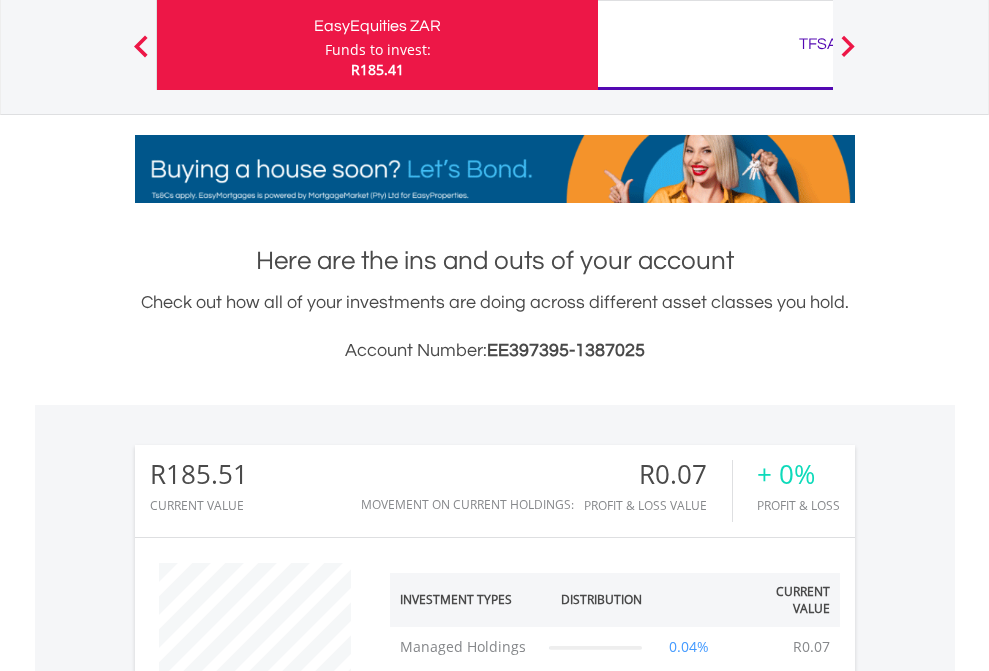 scroll, scrollTop: 1573, scrollLeft: 0, axis: vertical 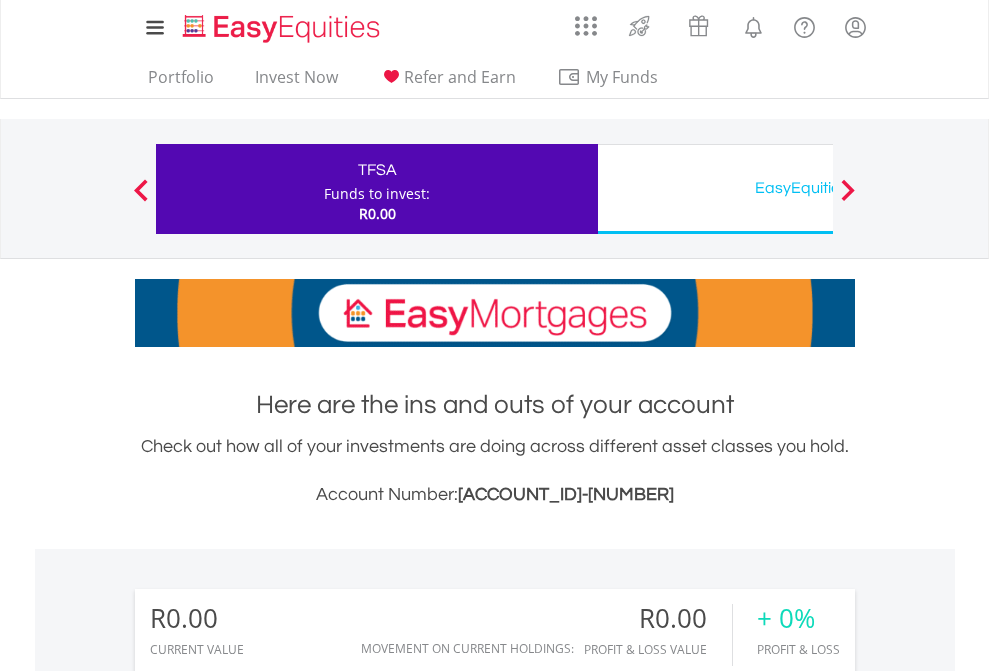 click on "EasyEquities USD" at bounding box center [818, 188] 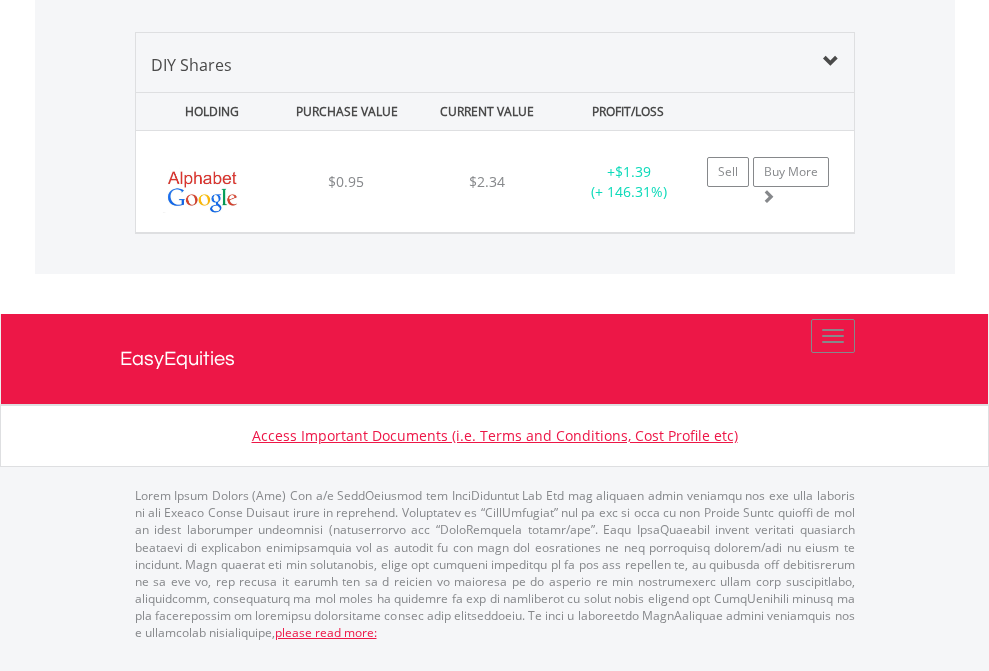 click on "EasyEquities AUD" at bounding box center [818, -968] 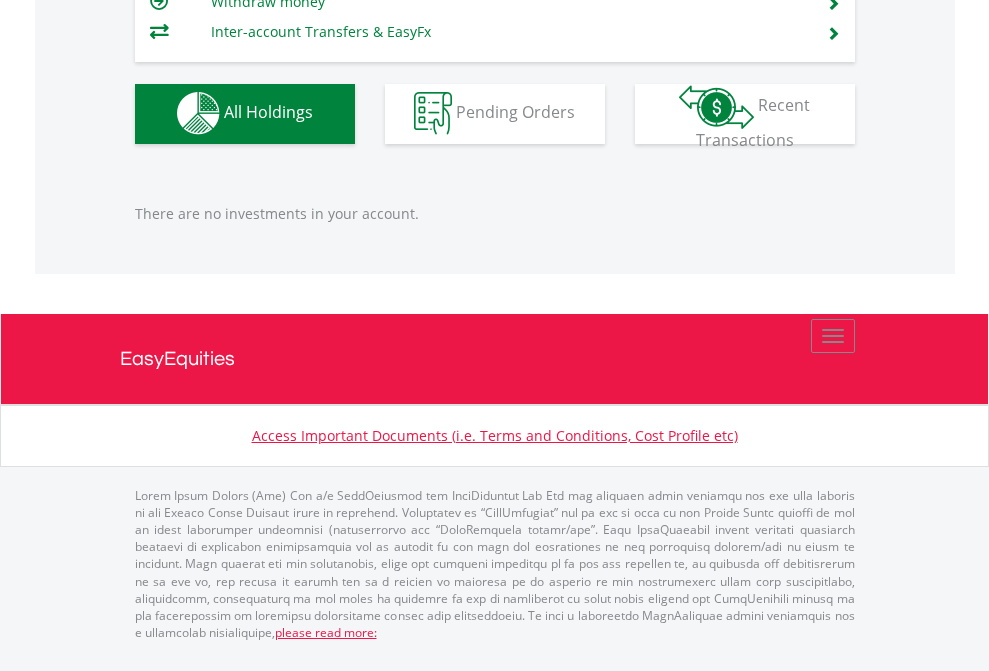scroll, scrollTop: 1980, scrollLeft: 0, axis: vertical 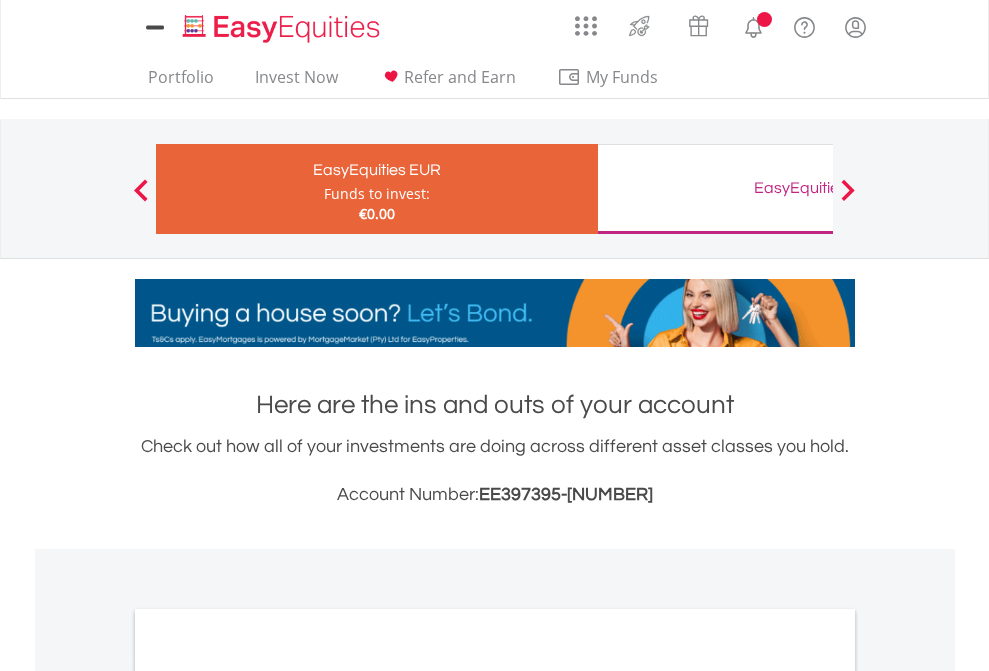 click on "All Holdings" at bounding box center (268, 1096) 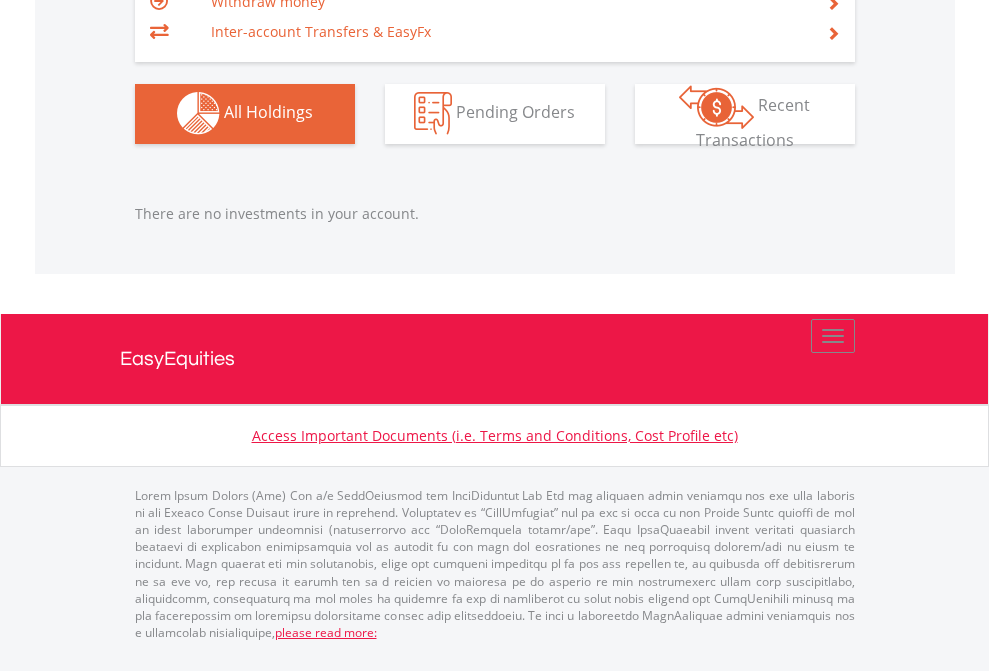 scroll, scrollTop: 1980, scrollLeft: 0, axis: vertical 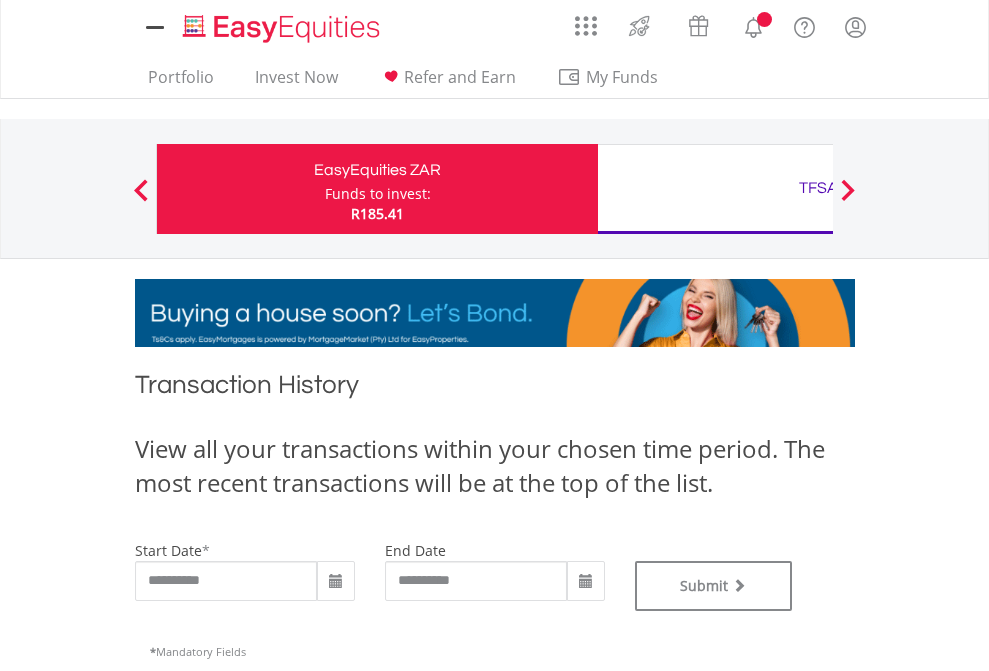 type on "**********" 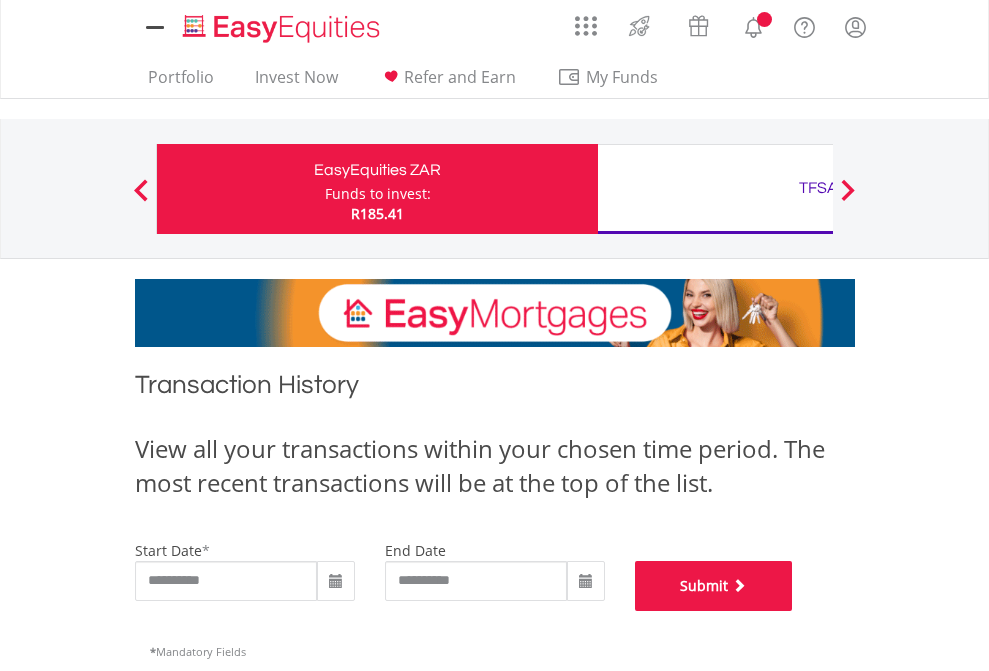 click on "Submit" at bounding box center (714, 586) 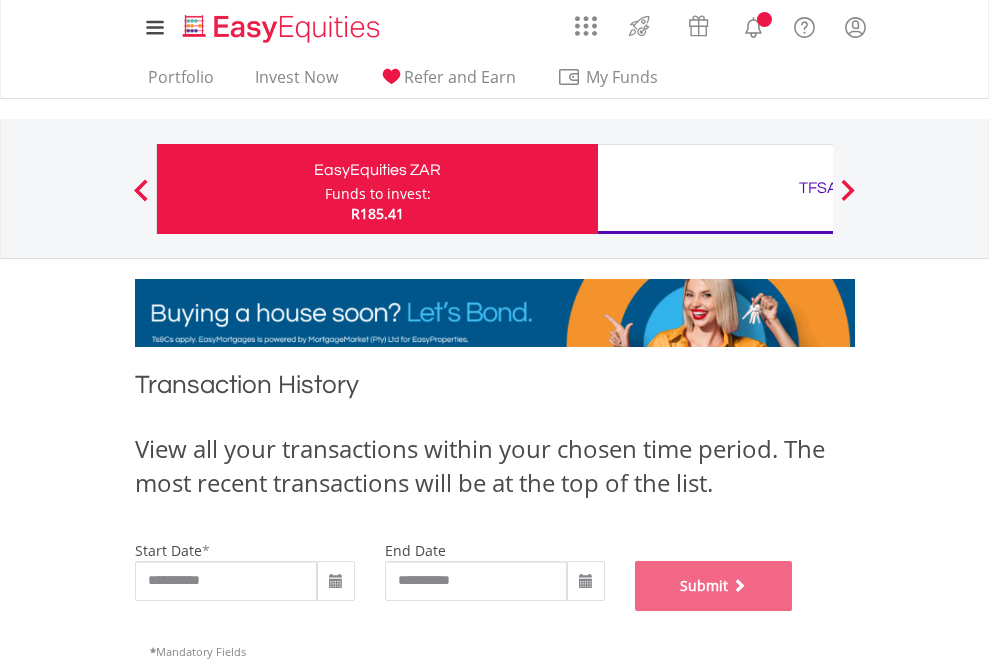 scroll, scrollTop: 811, scrollLeft: 0, axis: vertical 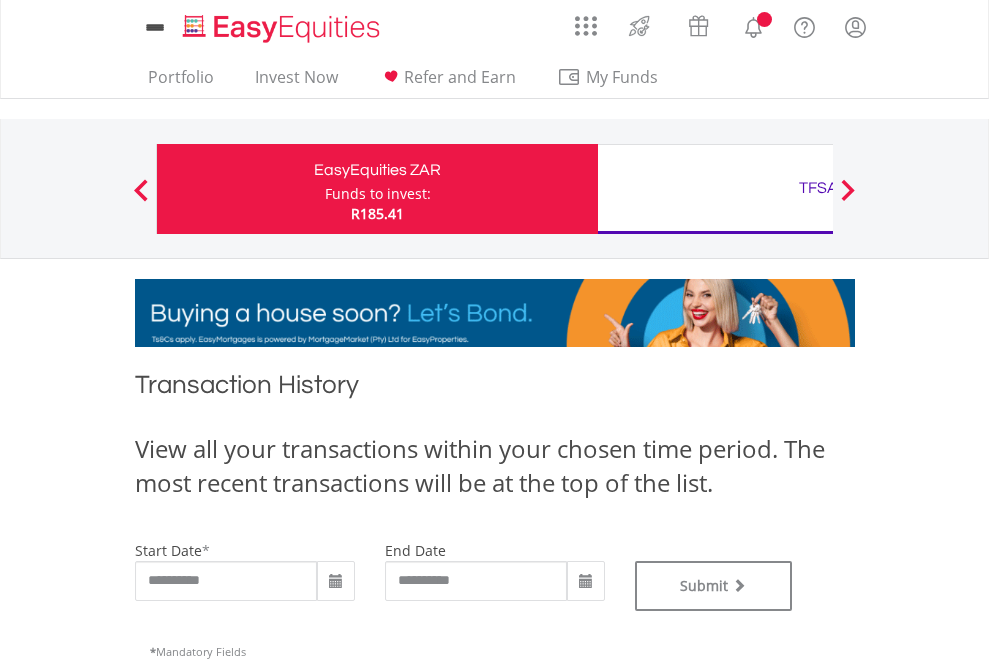 click on "TFSA" at bounding box center [818, 188] 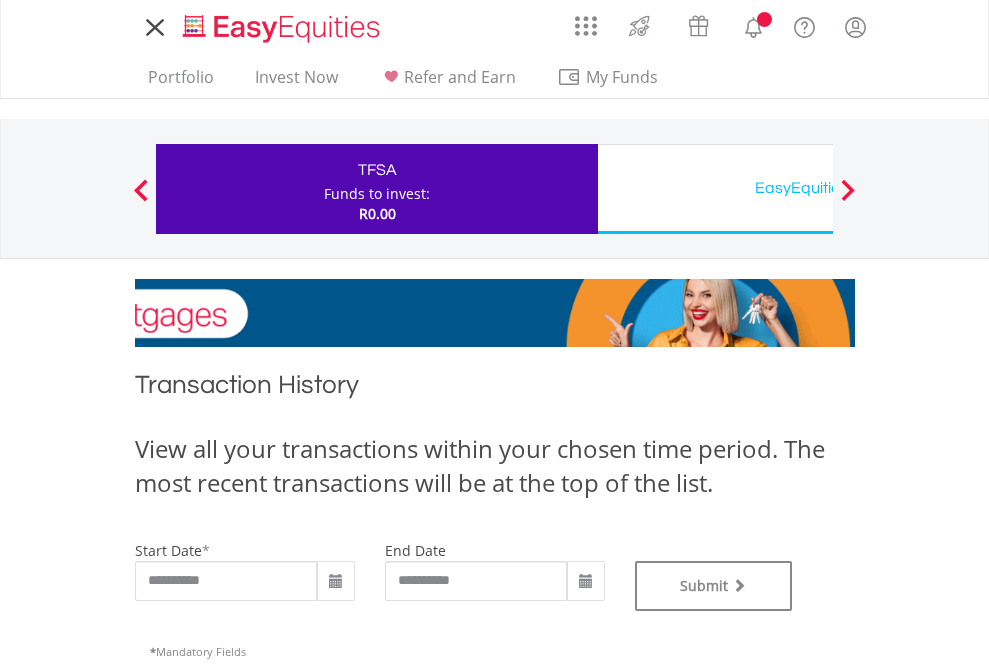 scroll, scrollTop: 0, scrollLeft: 0, axis: both 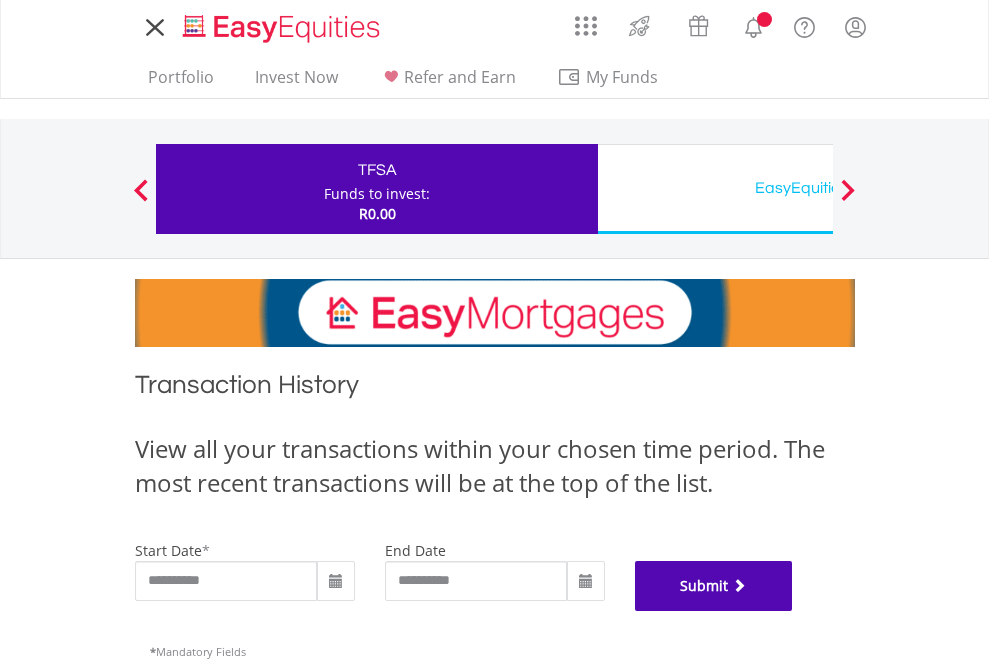 click on "Submit" at bounding box center [714, 586] 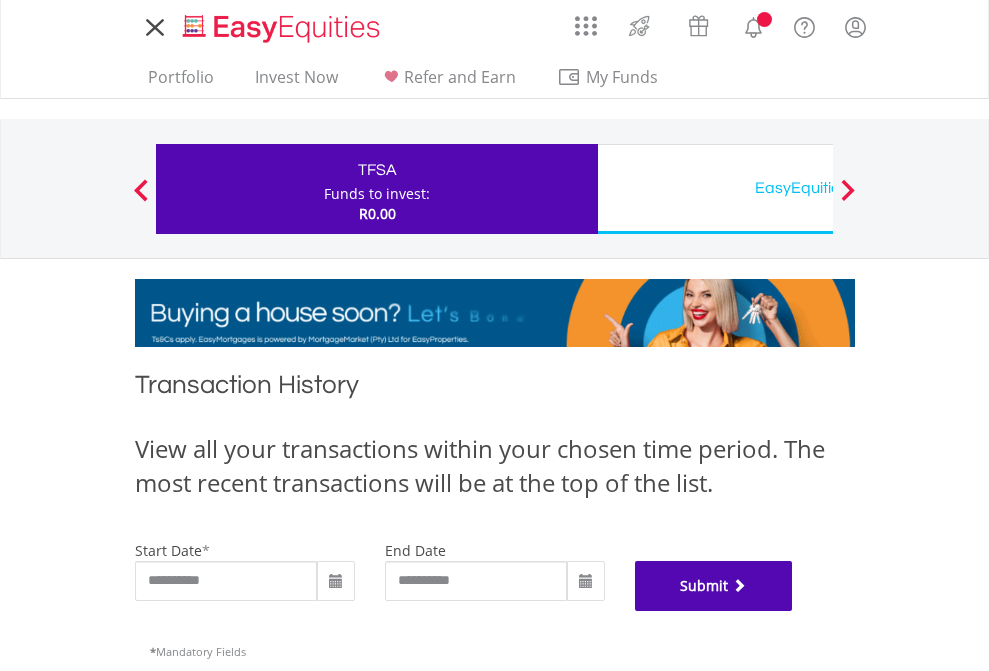 scroll, scrollTop: 811, scrollLeft: 0, axis: vertical 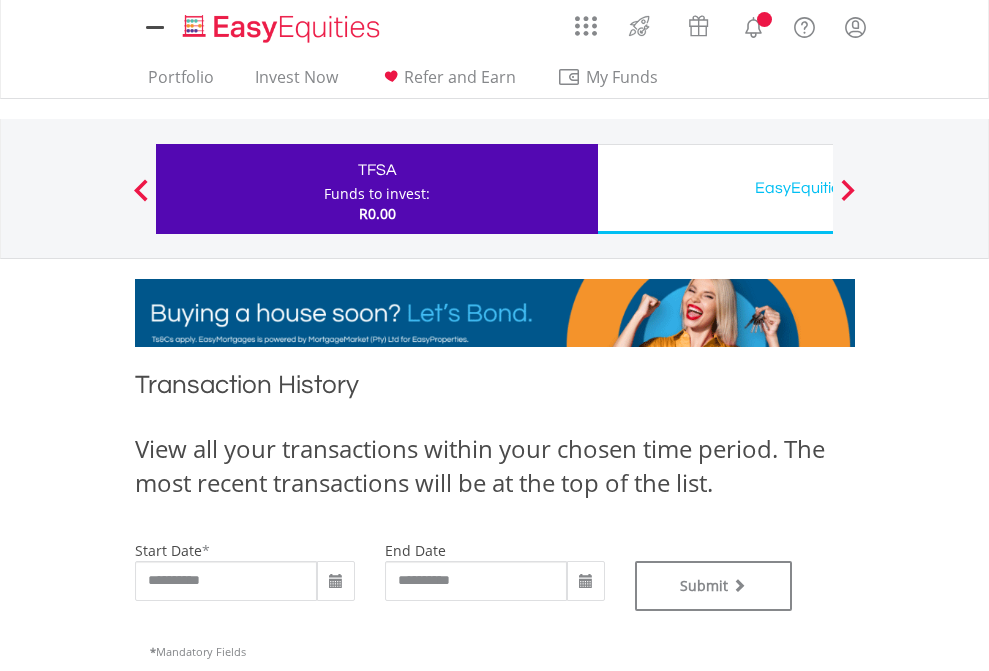 click on "EasyEquities USD" at bounding box center [818, 188] 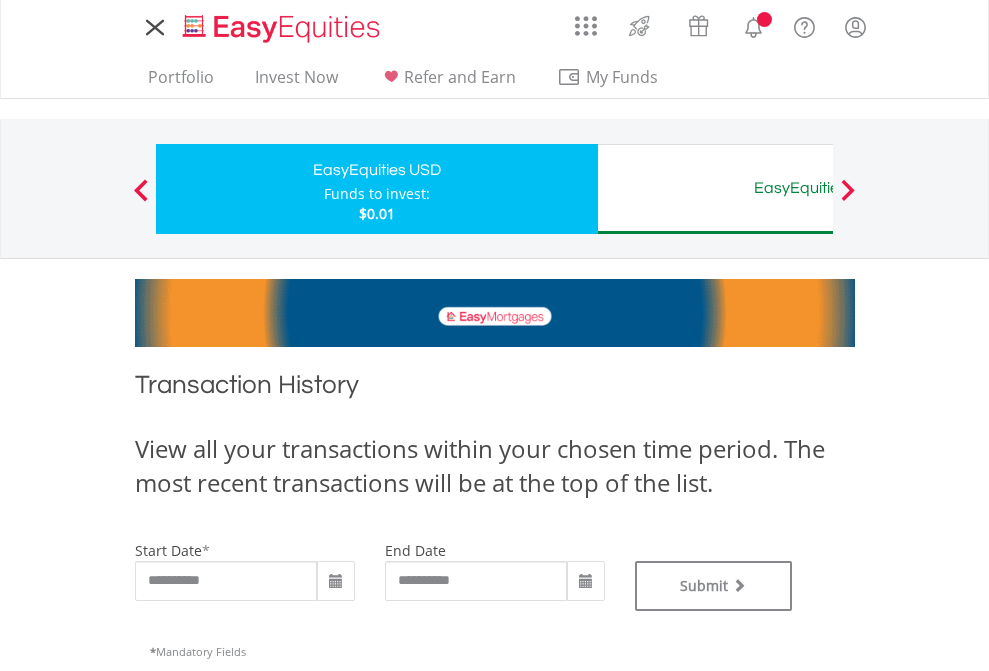 scroll, scrollTop: 0, scrollLeft: 0, axis: both 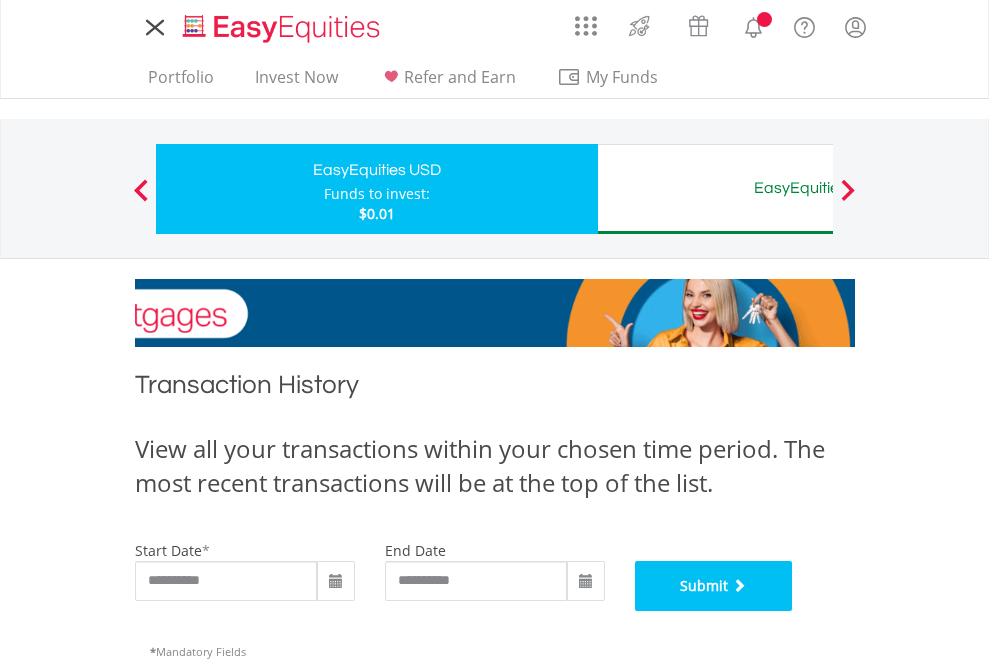 click on "Submit" at bounding box center [714, 586] 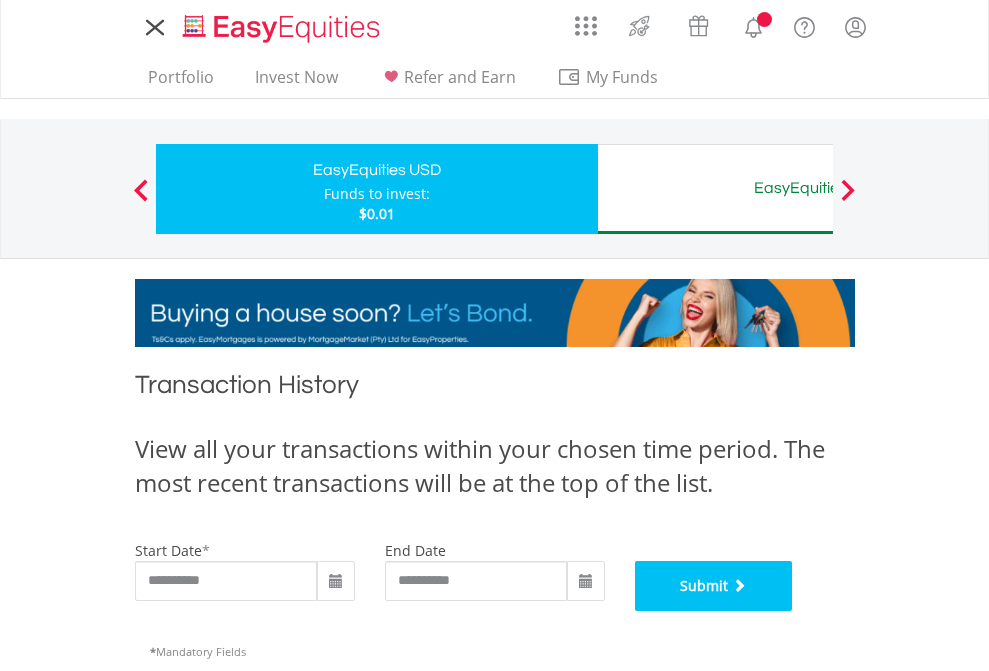 scroll, scrollTop: 811, scrollLeft: 0, axis: vertical 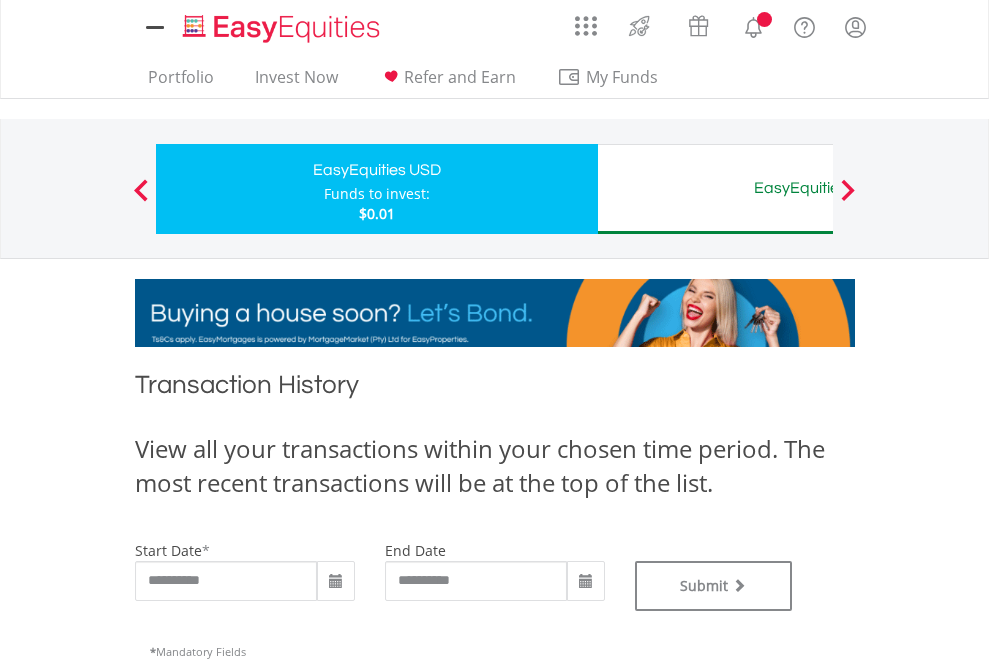 click on "EasyEquities AUD" at bounding box center (818, 188) 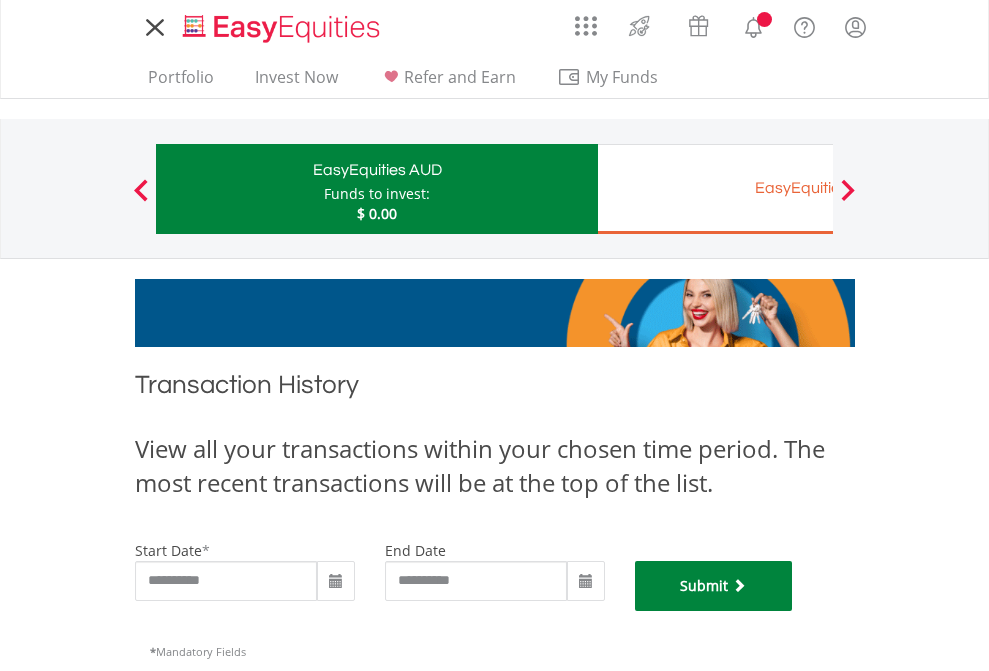 click on "Submit" at bounding box center [714, 586] 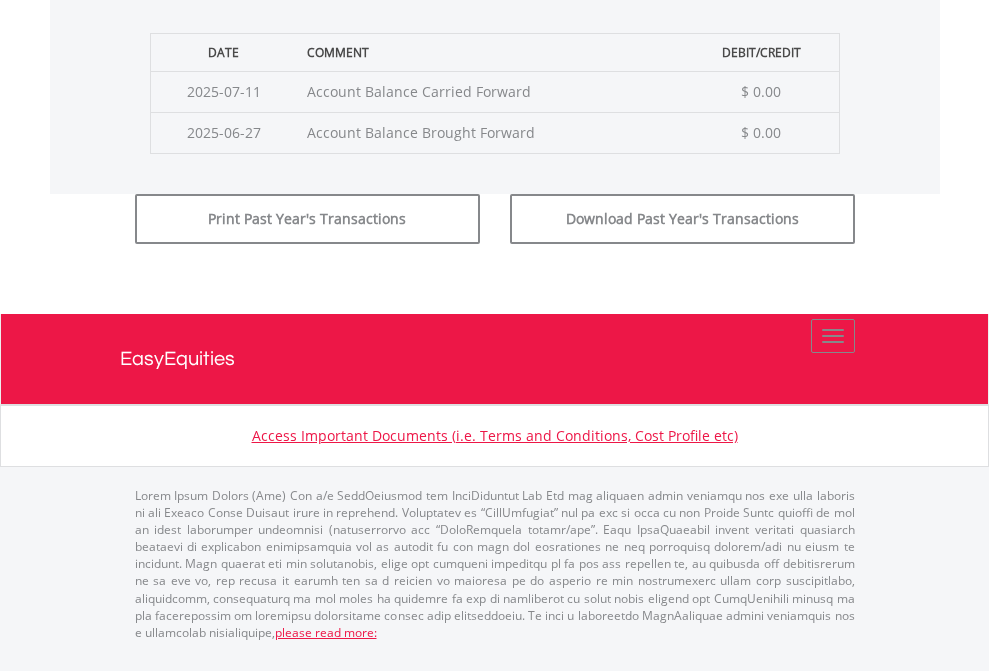 scroll, scrollTop: 811, scrollLeft: 0, axis: vertical 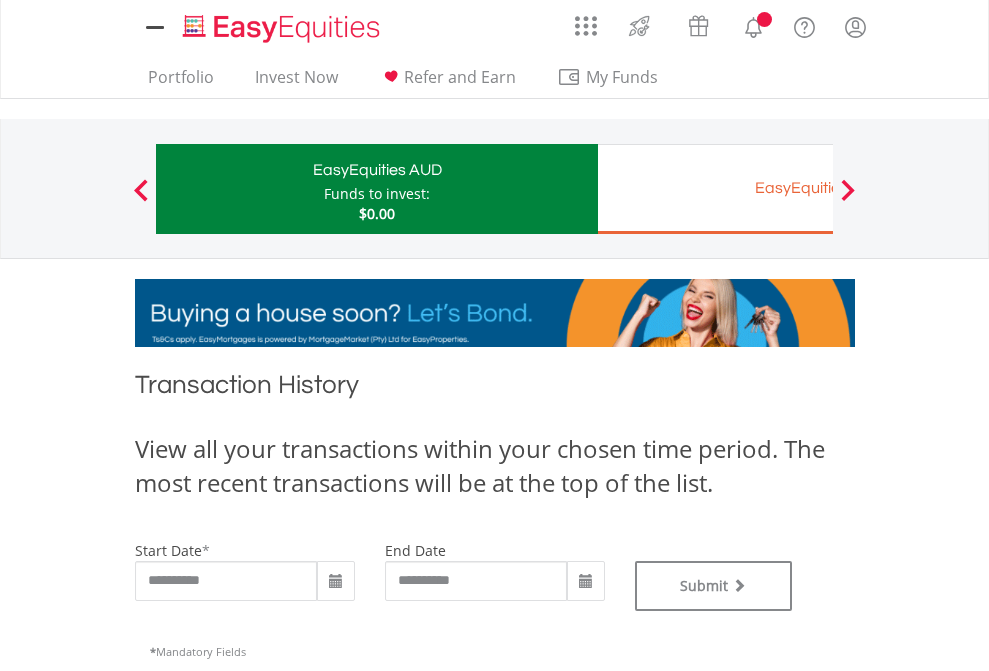 click on "EasyEquities EUR" at bounding box center (818, 188) 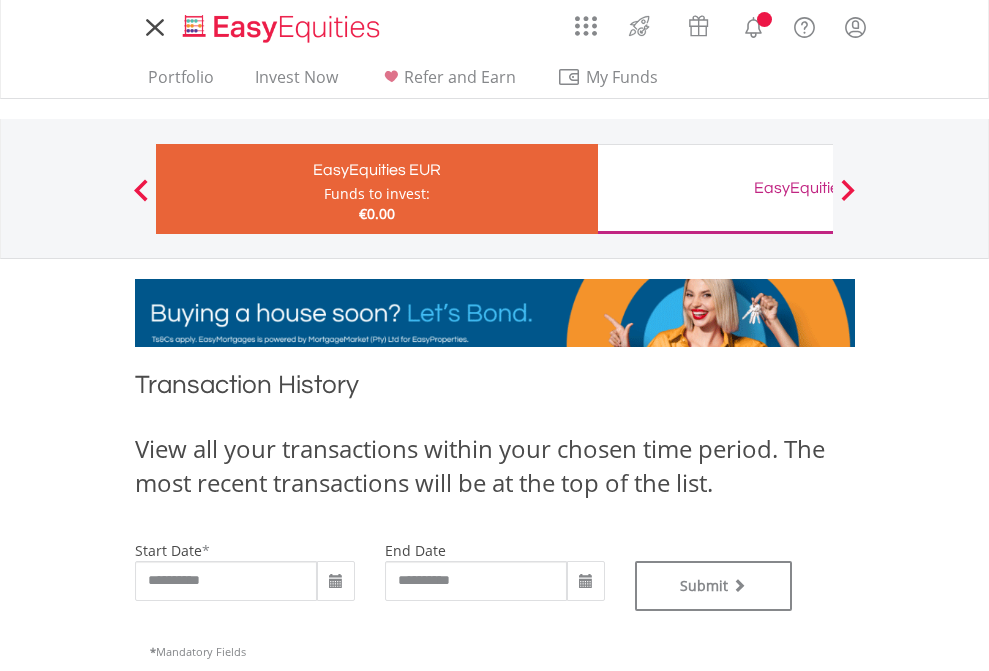 scroll, scrollTop: 0, scrollLeft: 0, axis: both 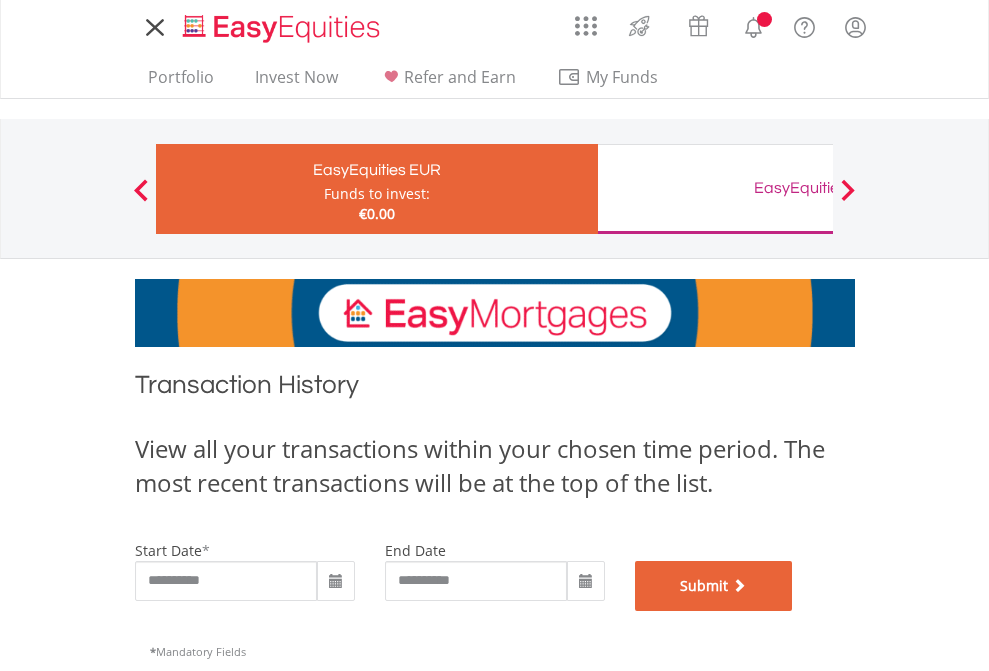 click on "Submit" at bounding box center [714, 586] 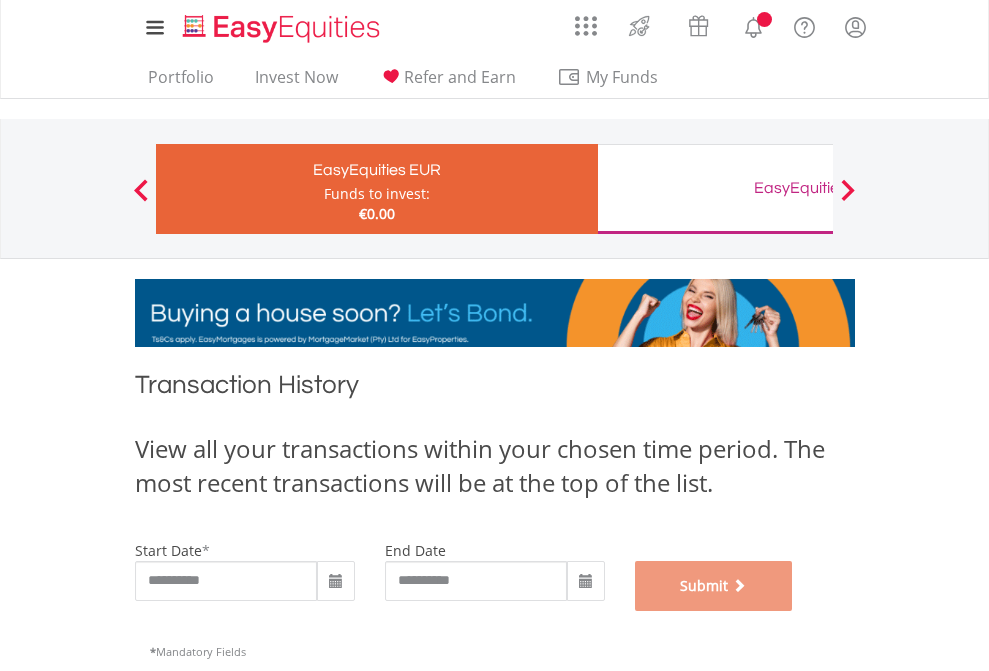scroll, scrollTop: 811, scrollLeft: 0, axis: vertical 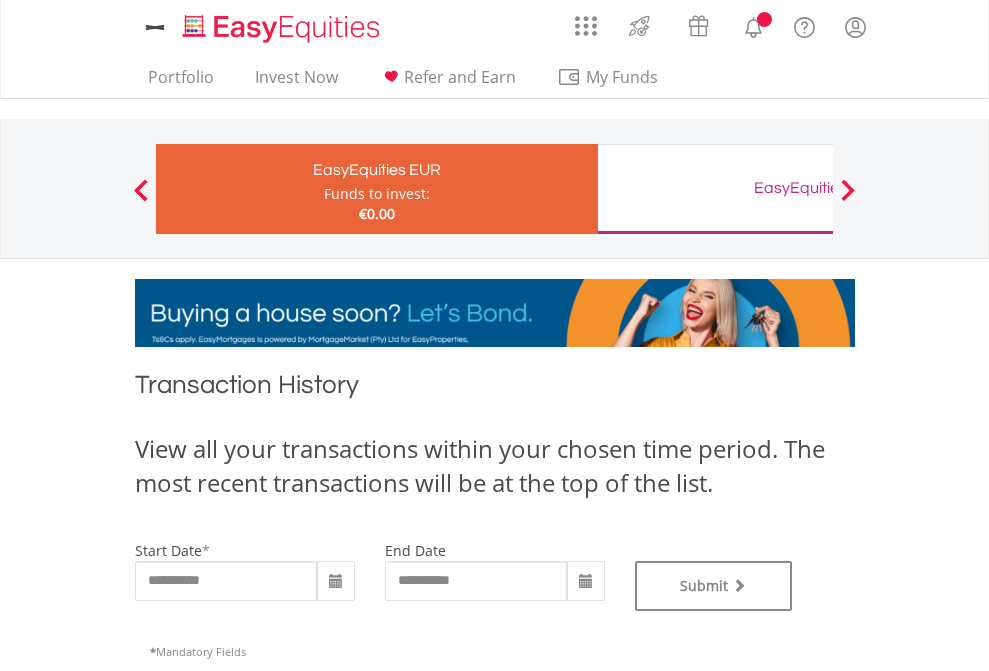 click on "EasyEquities GBP" at bounding box center [818, 188] 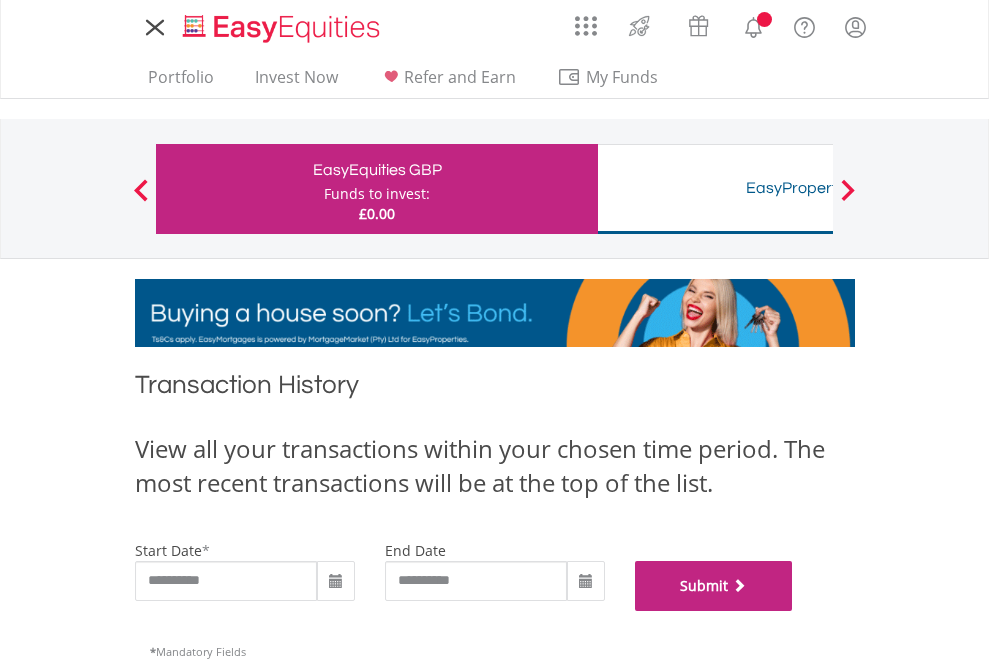 click on "Submit" at bounding box center [714, 586] 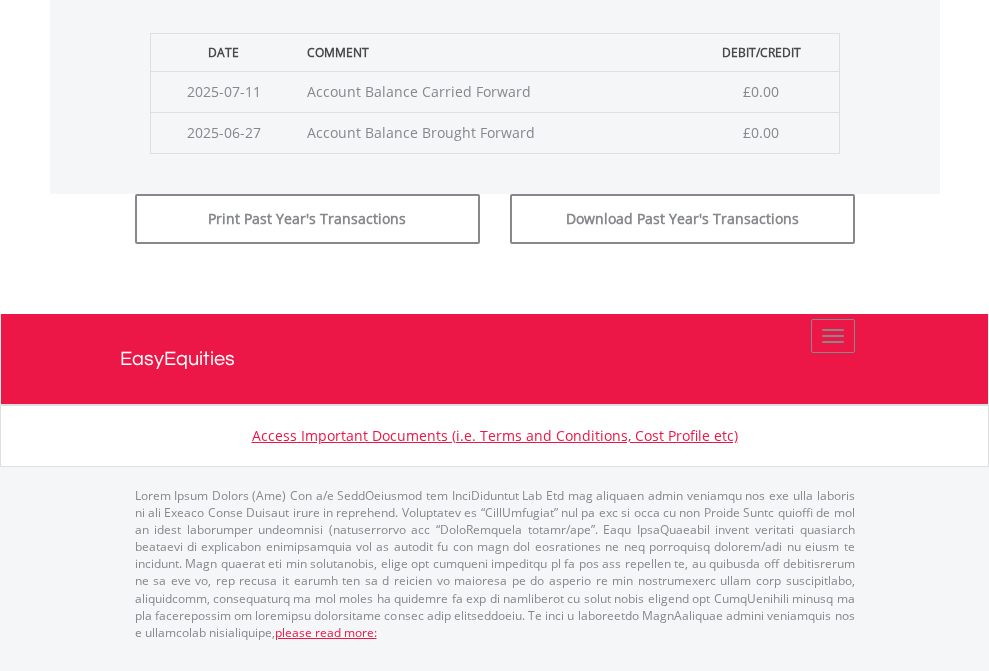 scroll, scrollTop: 811, scrollLeft: 0, axis: vertical 